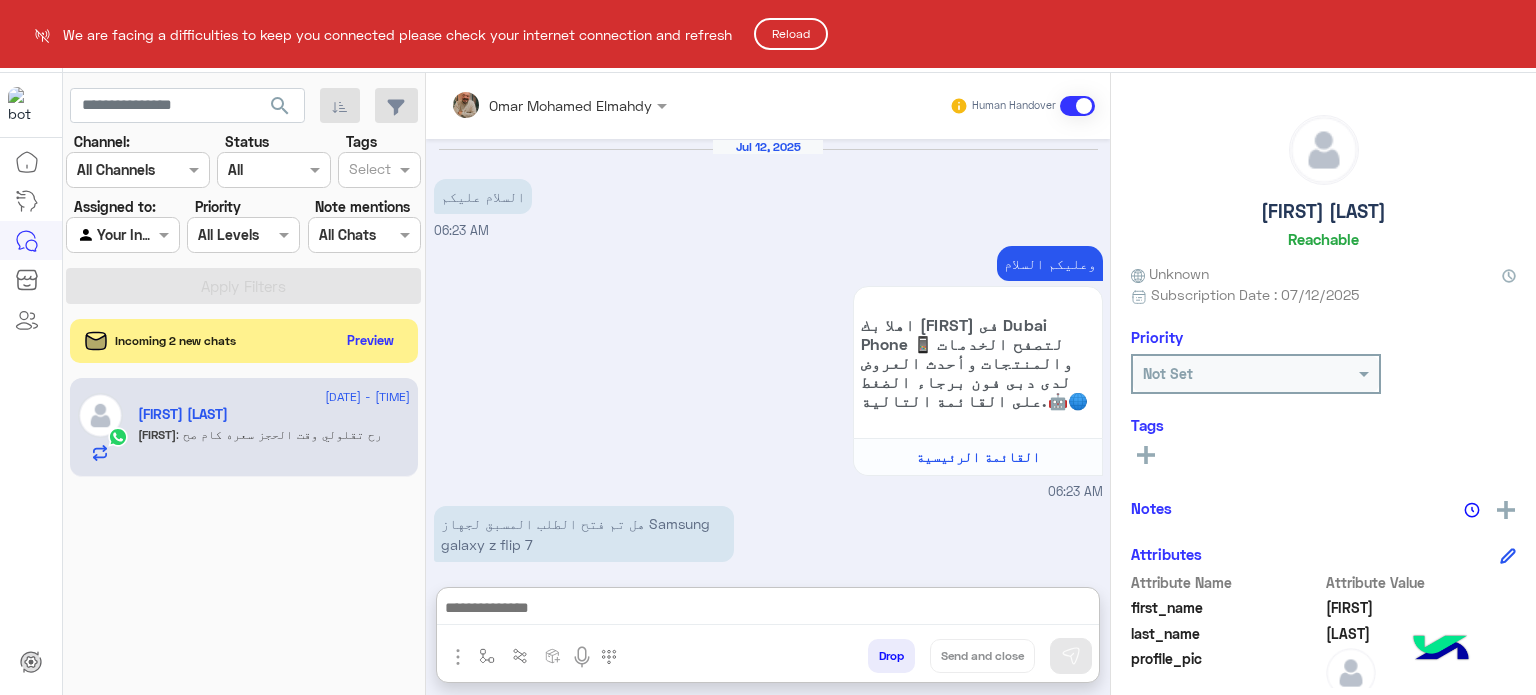 scroll, scrollTop: 0, scrollLeft: 0, axis: both 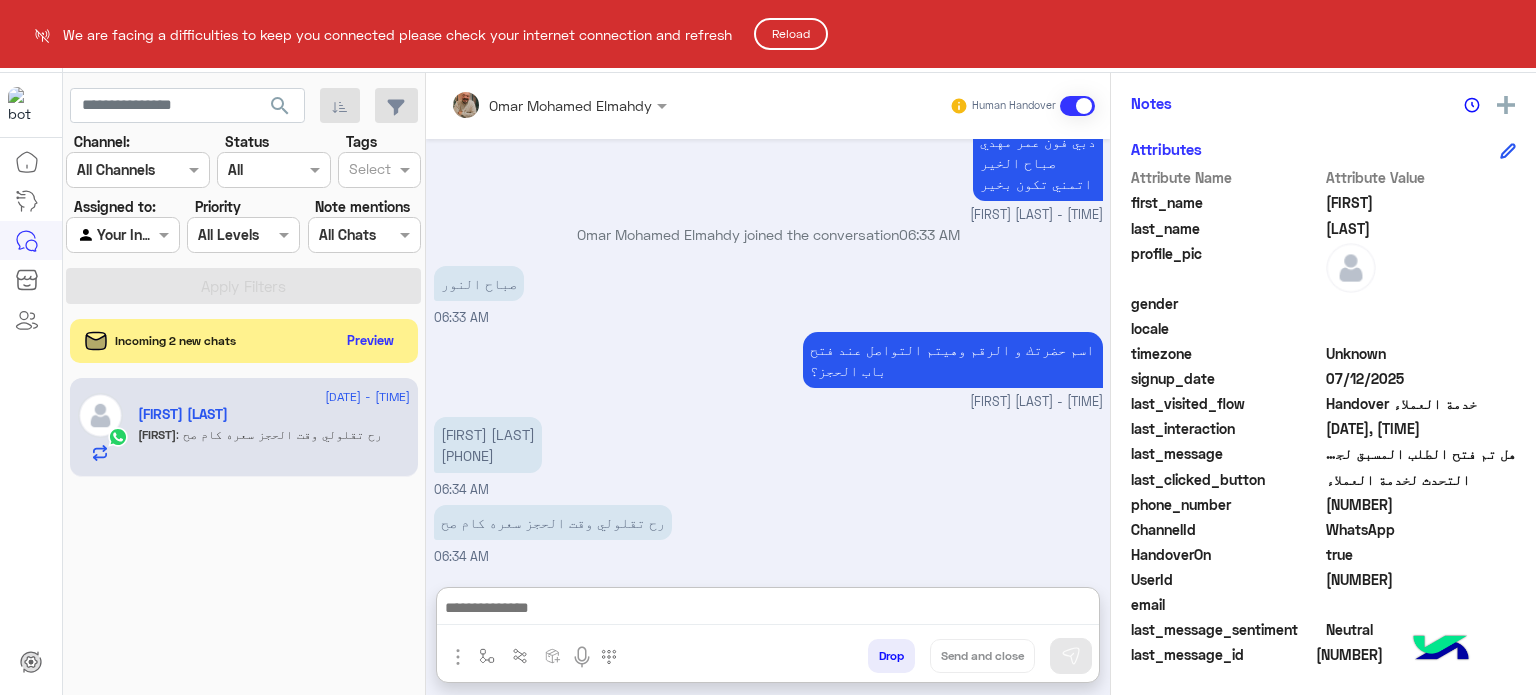 click on "We are facing a difficulties to keep you connected please check your internet connection and refresh Reload  Live Chat   Contact Us  Help Center عربي English search Channel: Channel All Channels Status Channel All Tags Select Assigned to: Agent Filter Your Inbox Priority All Levels All Levels Note mentions Select All Chats Apply Filters  Incoming 2 new chats    Preview  [DATE] - [TIME]  [FIRST] [LAST]  [FIRST] : رح تقلولي وقت الحجز سعره كام صح [FIRST] [LAST] Human Handover     [DATE]  السلام عليكم   [TIME]  وعليكم السلام اهلا بك [FIRST] فى Dubai Phone  📱
لتصفح الخدمات والمنتجات وأحدث العروض لدى دبى فون
برجاء الضغط على القائمة التالية.🤖🌐  القائمة الرئيسية     [TIME]  هل تم فتح الطلب المسبق لجهاز Samsung galaxy z flip 7   [TIME]   القائمة الرئيسية     [TIME]    [TIME]     [TIME]" at bounding box center (768, 347) 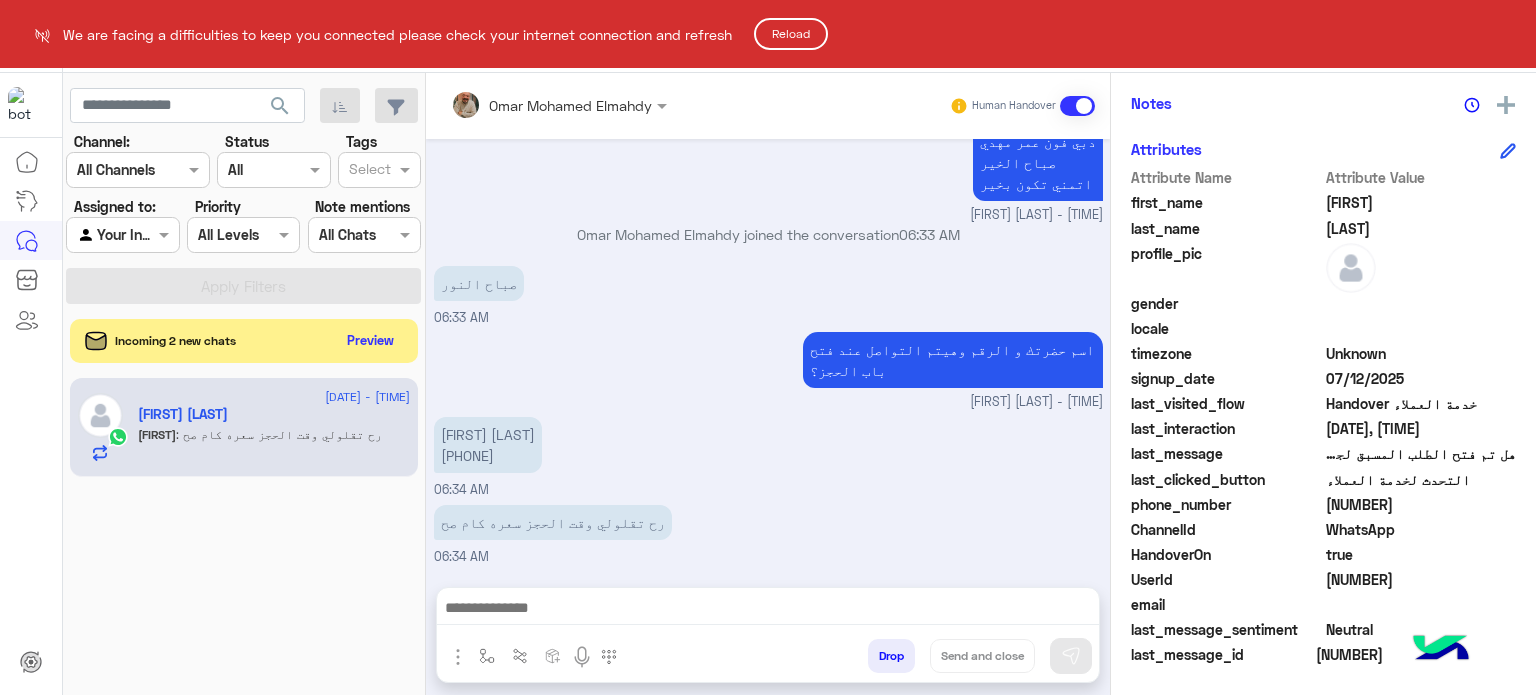 click on "We are facing a difficulties to keep you connected please check your internet connection and refresh Reload  Live Chat   Contact Us  Help Center عربي English search Channel: Channel All Channels Status Channel All Tags Select Assigned to: Agent Filter Your Inbox Priority All Levels All Levels Note mentions Select All Chats Apply Filters  Incoming 2 new chats    Preview  [DATE] - [TIME]  [FIRST] [LAST]  [FIRST] : رح تقلولي وقت الحجز سعره كام صح [FIRST] [LAST] Human Handover     [DATE]  السلام عليكم   [TIME]  وعليكم السلام اهلا بك [FIRST] فى Dubai Phone  📱
لتصفح الخدمات والمنتجات وأحدث العروض لدى دبى فون
برجاء الضغط على القائمة التالية.🤖🌐  القائمة الرئيسية     [TIME]  هل تم فتح الطلب المسبق لجهاز Samsung galaxy z flip 7   [TIME]   القائمة الرئيسية     [TIME]    [TIME]     [TIME]" at bounding box center (768, 347) 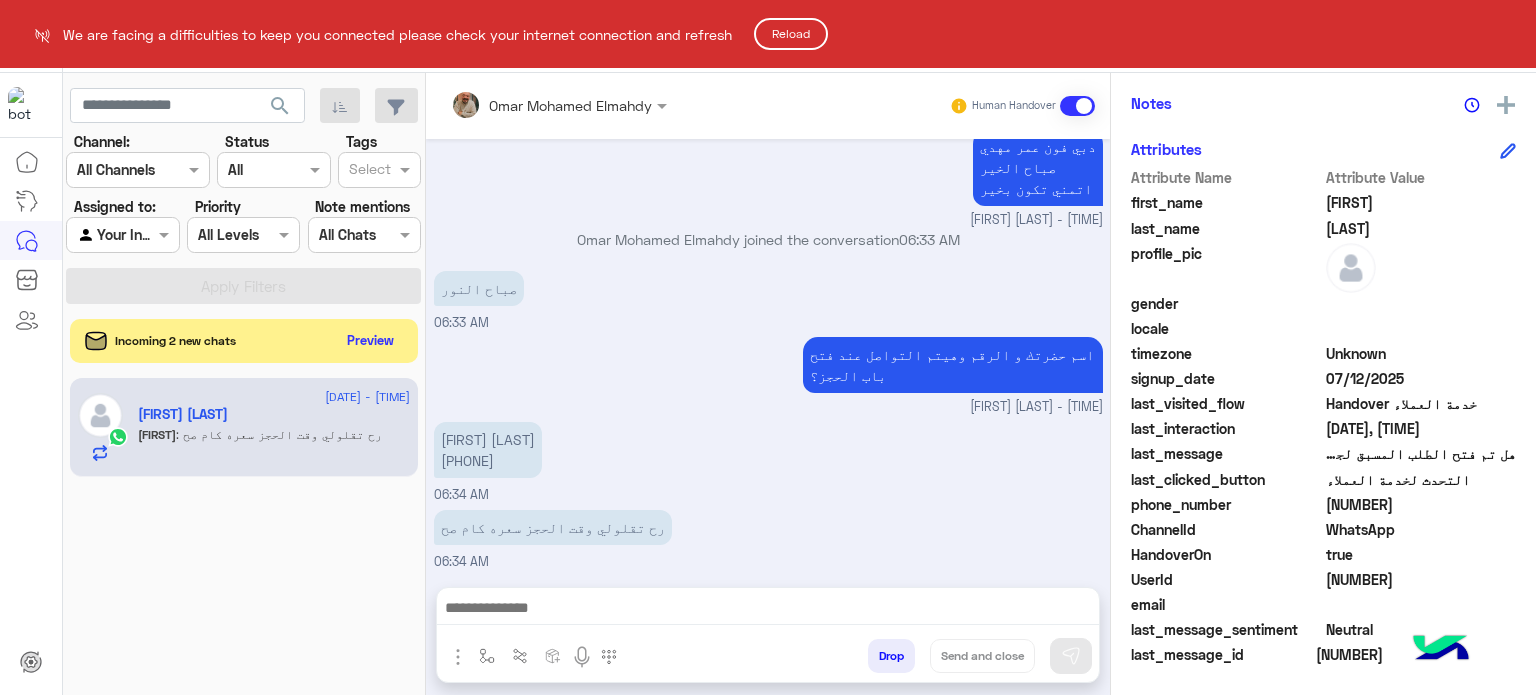 click on "We are facing a difficulties to keep you connected please check your internet connection and refresh Reload  Live Chat   Contact Us  Help Center عربي English search Channel: Channel All Channels Status Channel All Tags Select Assigned to: Agent Filter Your Inbox Priority All Levels All Levels Note mentions Select All Chats Apply Filters  Incoming 2 new chats    Preview  [DATE] - [TIME]  [FIRST] [LAST]  [FIRST] : رح تقلولي وقت الحجز سعره كام صح [FIRST] [LAST] Human Handover     [DATE]  السلام عليكم   [TIME]  وعليكم السلام اهلا بك [FIRST] فى Dubai Phone  📱
لتصفح الخدمات والمنتجات وأحدث العروض لدى دبى فون
برجاء الضغط على القائمة التالية.🤖🌐  القائمة الرئيسية     [TIME]  هل تم فتح الطلب المسبق لجهاز Samsung galaxy z flip 7   [TIME]   القائمة الرئيسية     [TIME]    [TIME]     [TIME]" at bounding box center [768, 347] 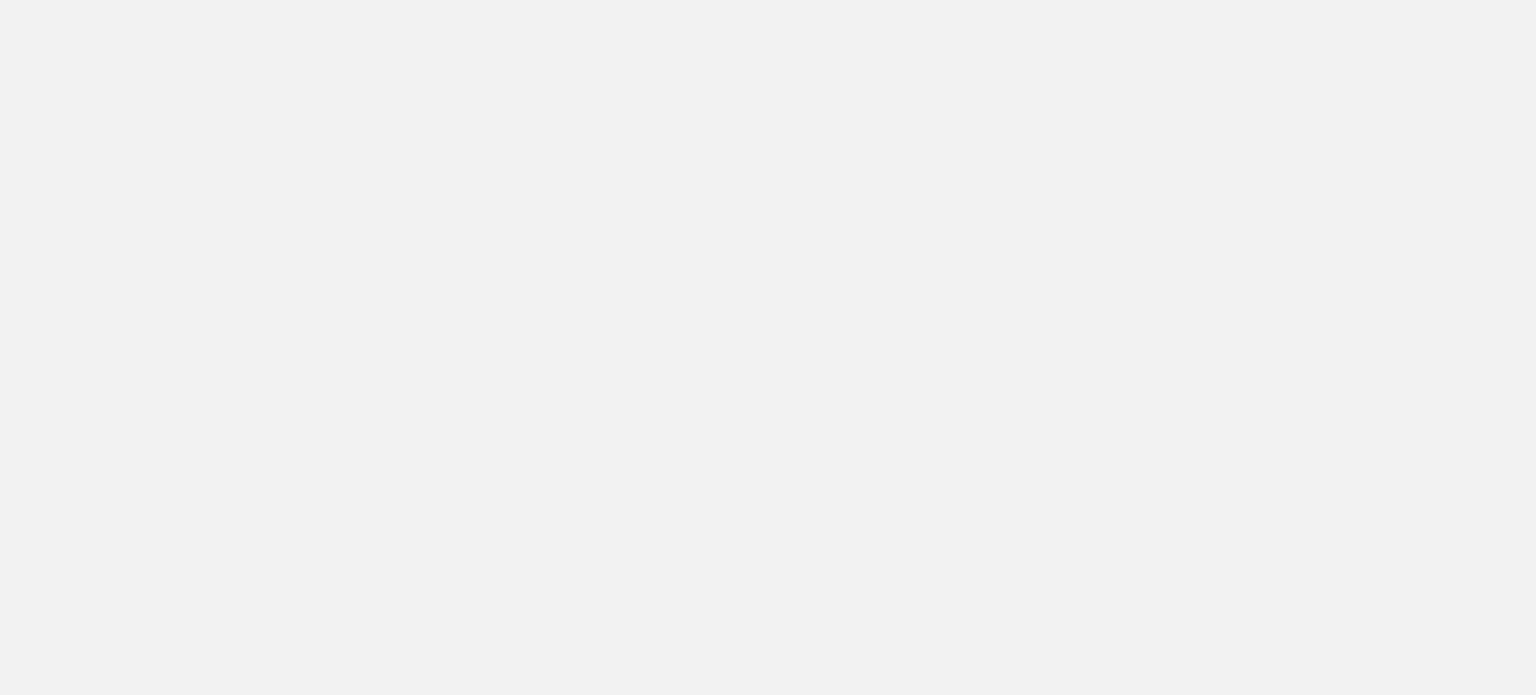 scroll, scrollTop: 0, scrollLeft: 0, axis: both 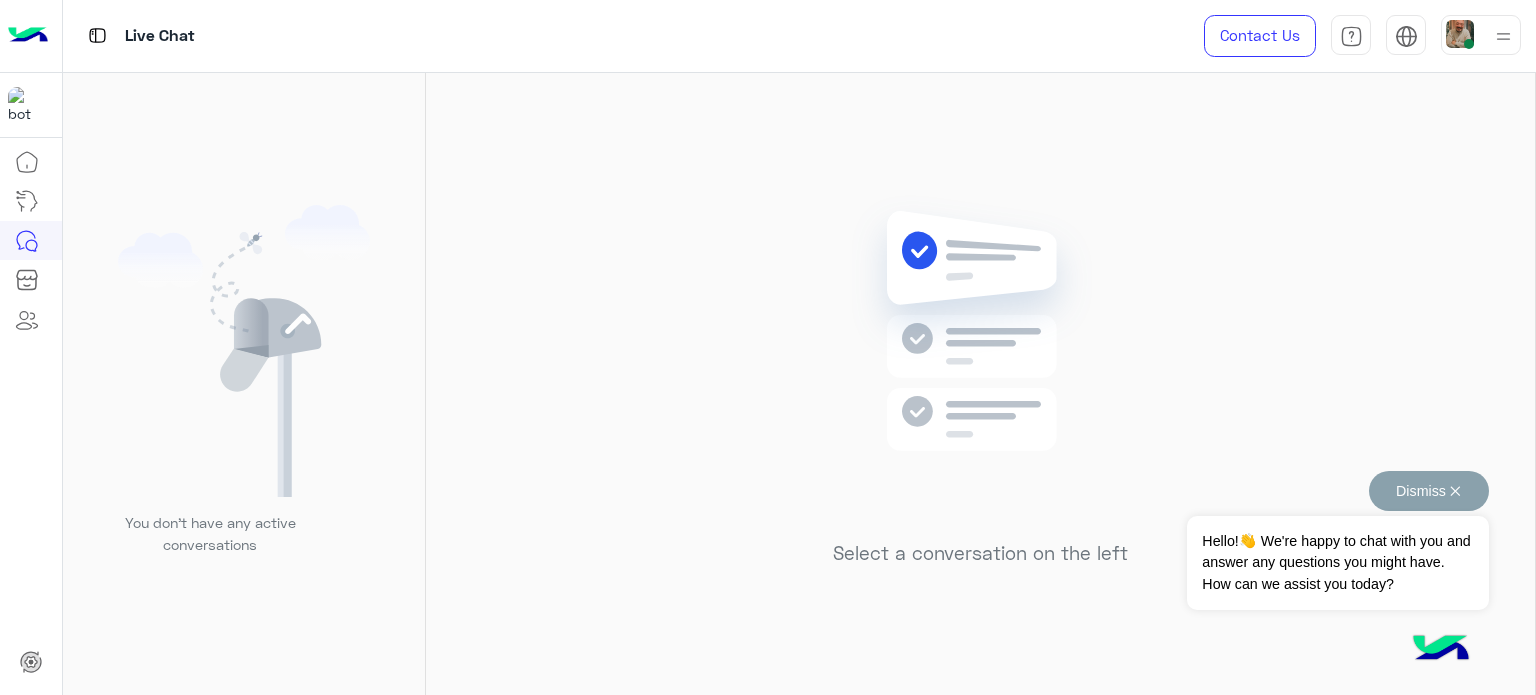 click on "Dismiss ✕" at bounding box center [1429, 491] 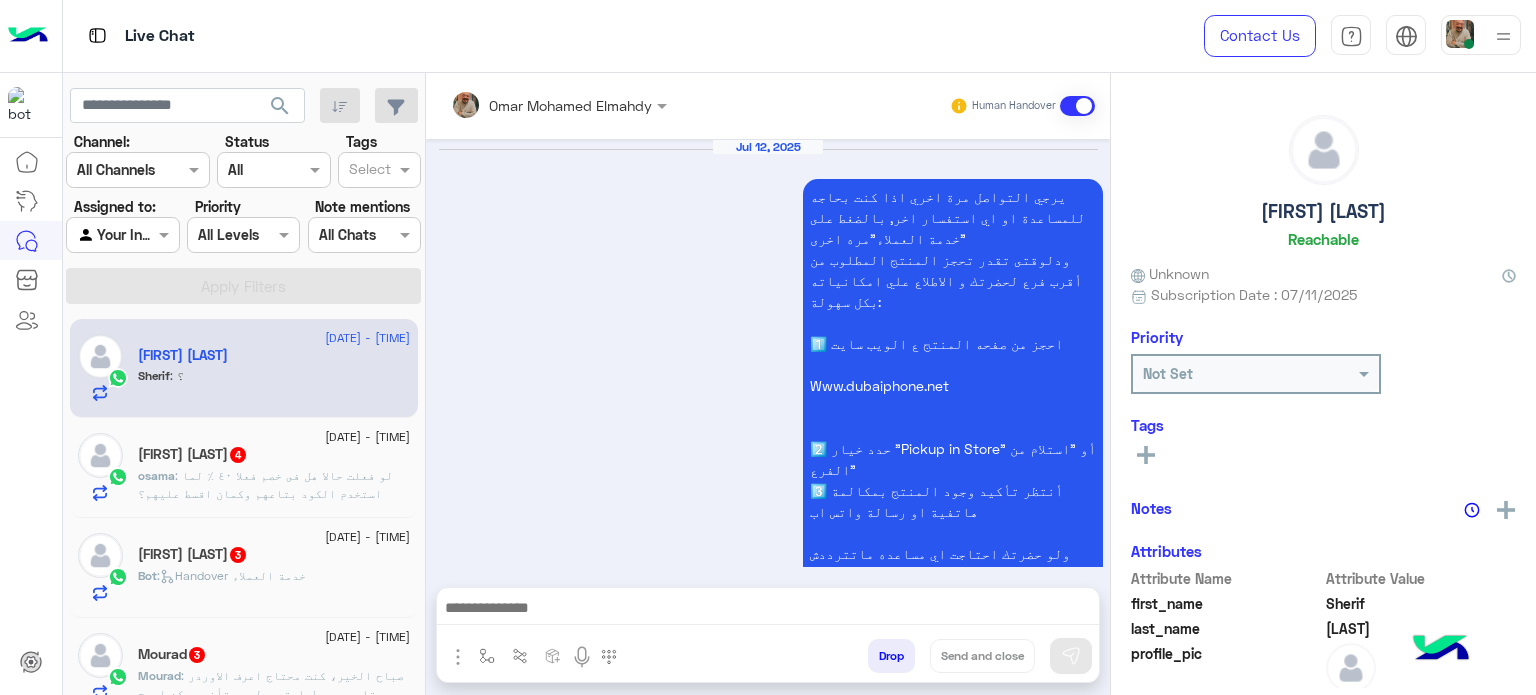 scroll, scrollTop: 1062, scrollLeft: 0, axis: vertical 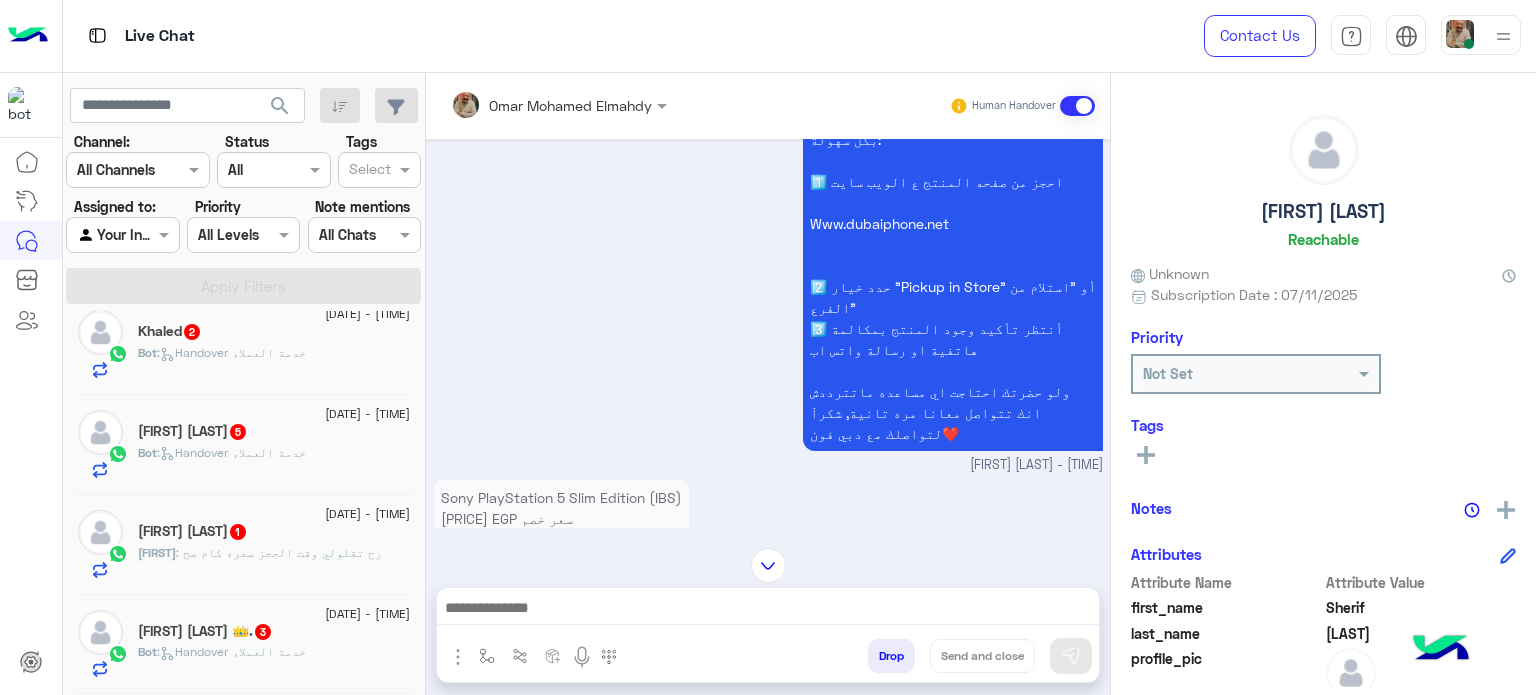 click on "mohammed gamal 👑.  3" 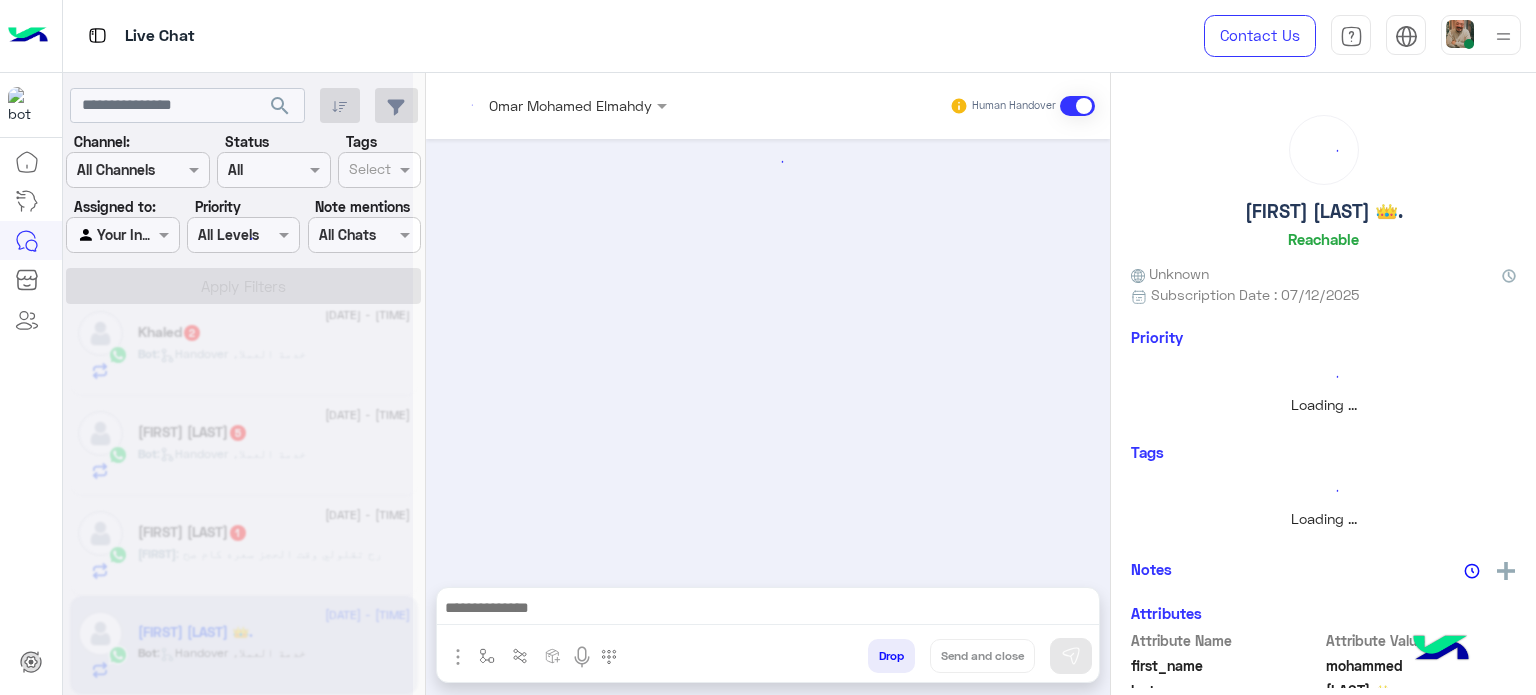 scroll, scrollTop: 923, scrollLeft: 0, axis: vertical 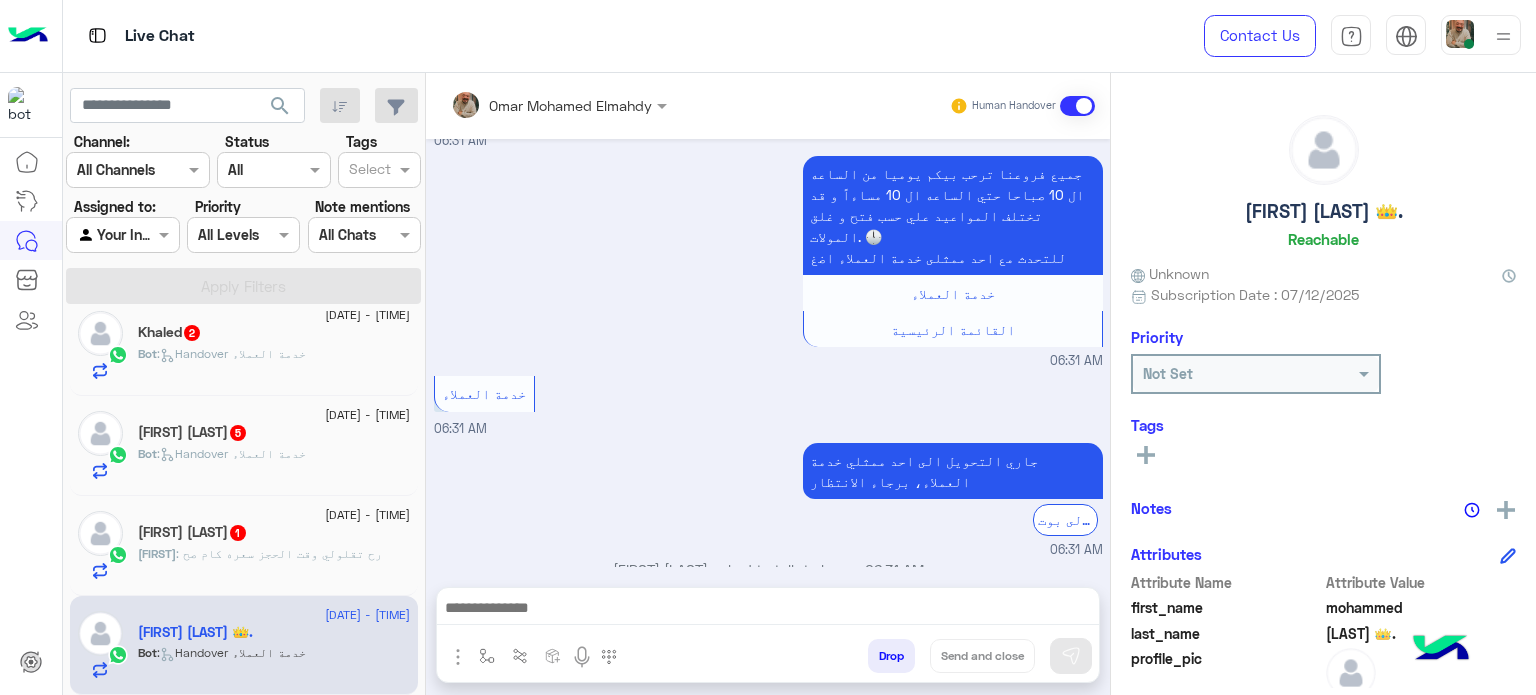 click on "Mohannad Alhorane  1" 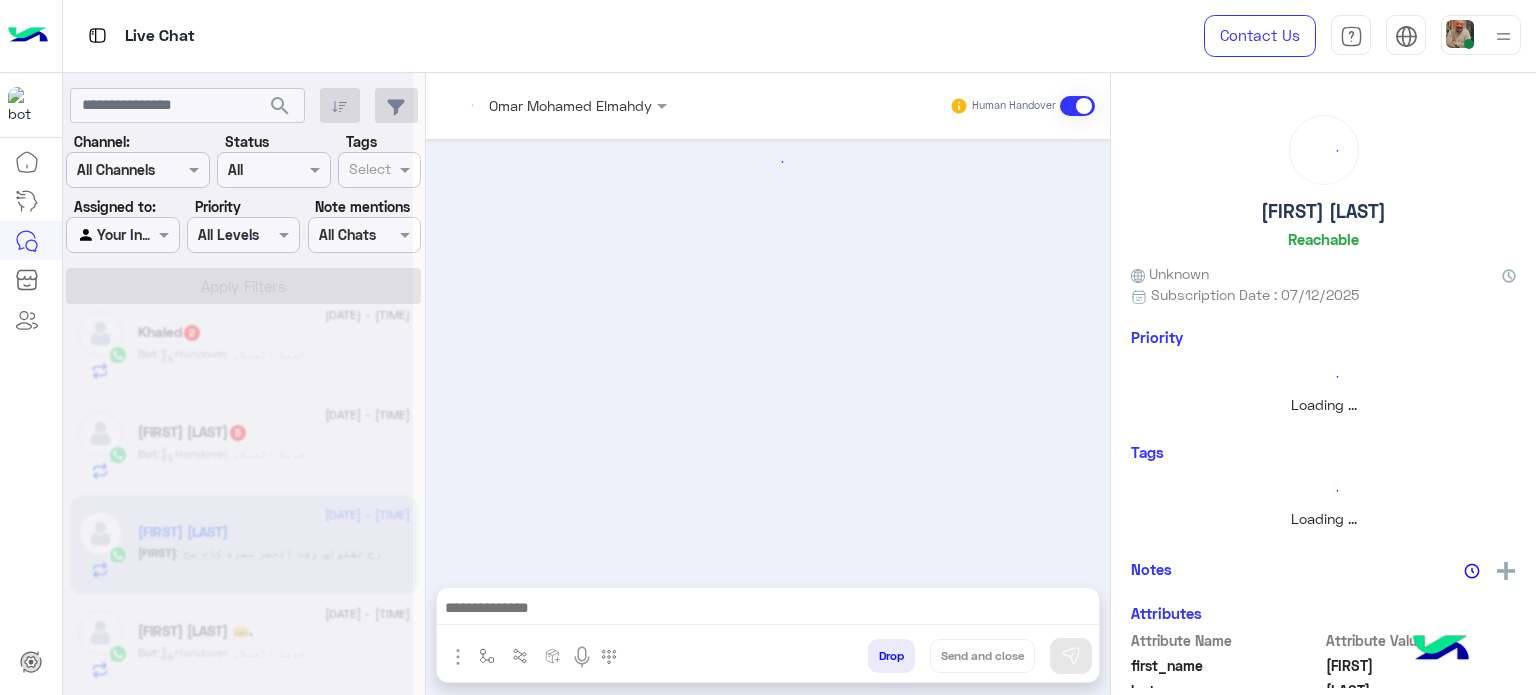 scroll, scrollTop: 922, scrollLeft: 0, axis: vertical 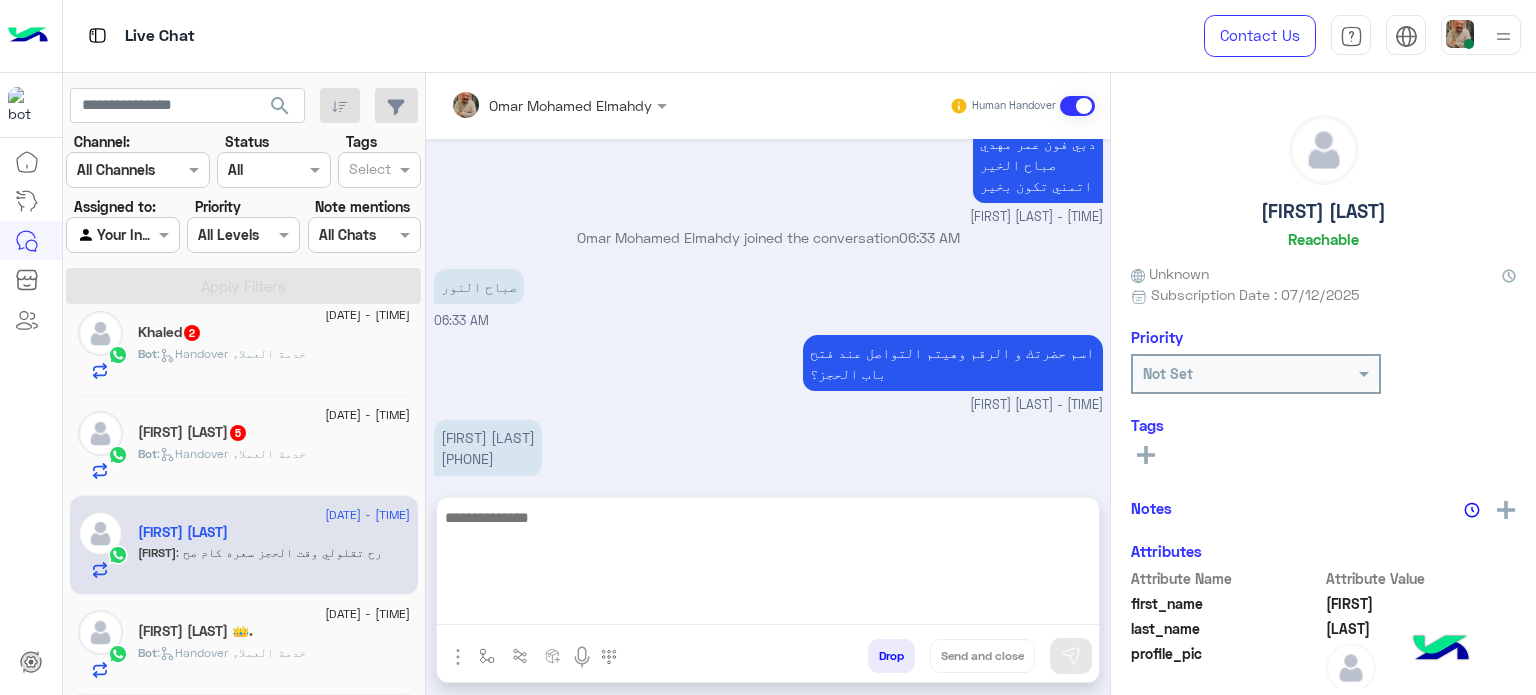 click at bounding box center (768, 565) 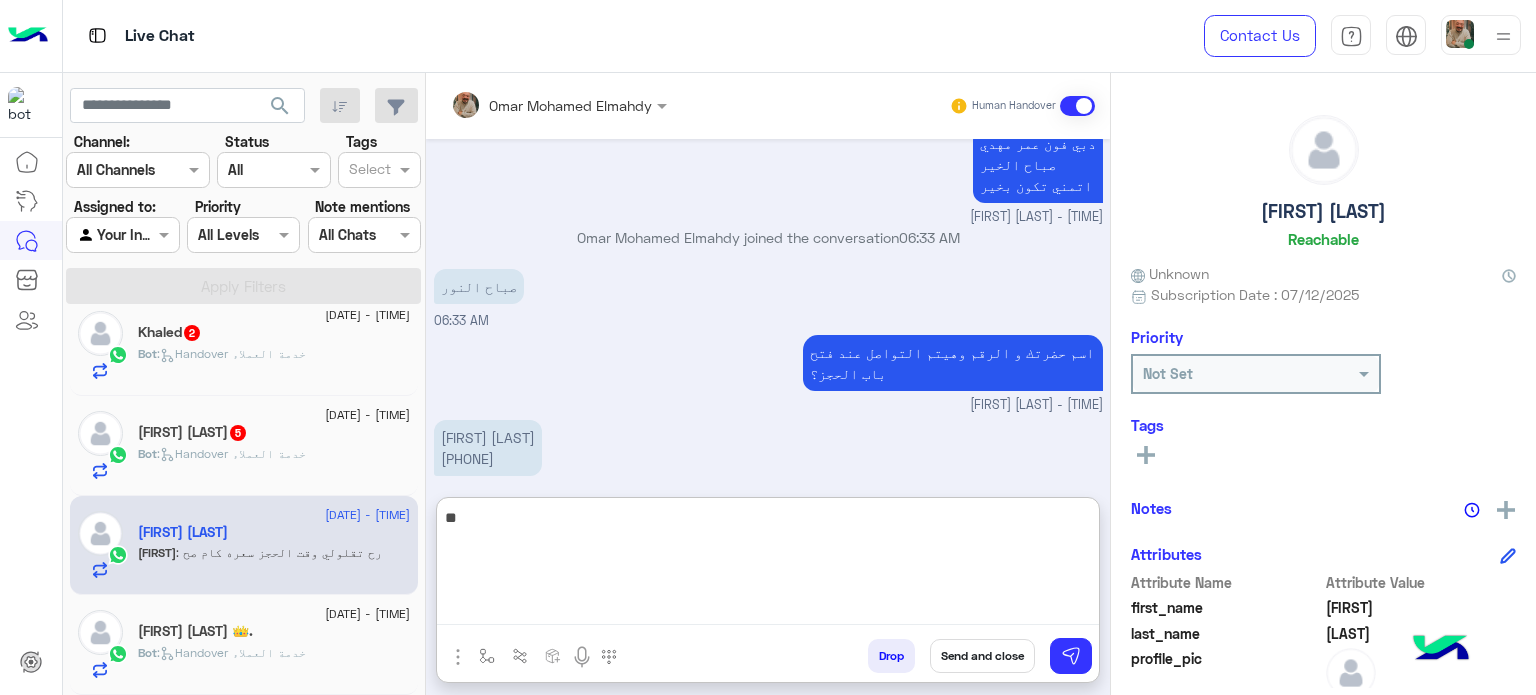 type on "*" 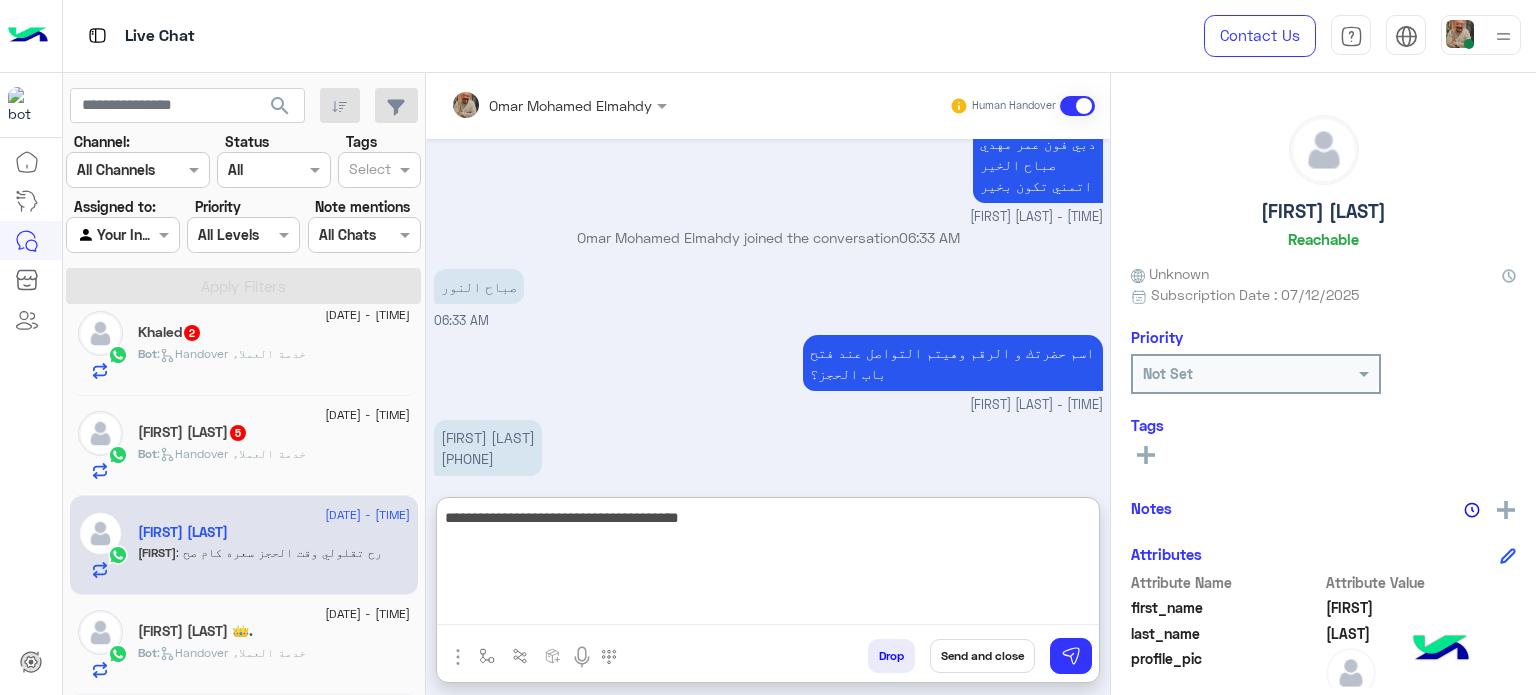 type on "**********" 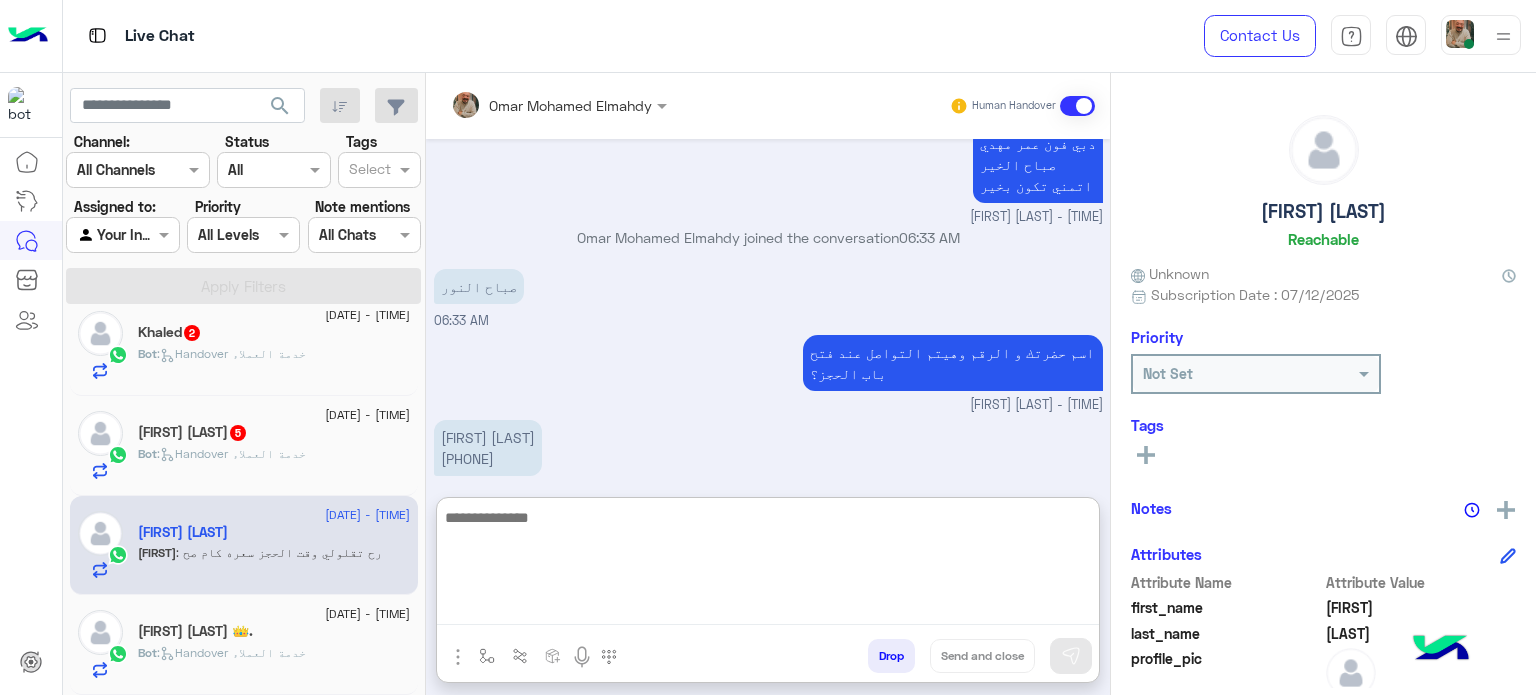 scroll, scrollTop: 468, scrollLeft: 0, axis: vertical 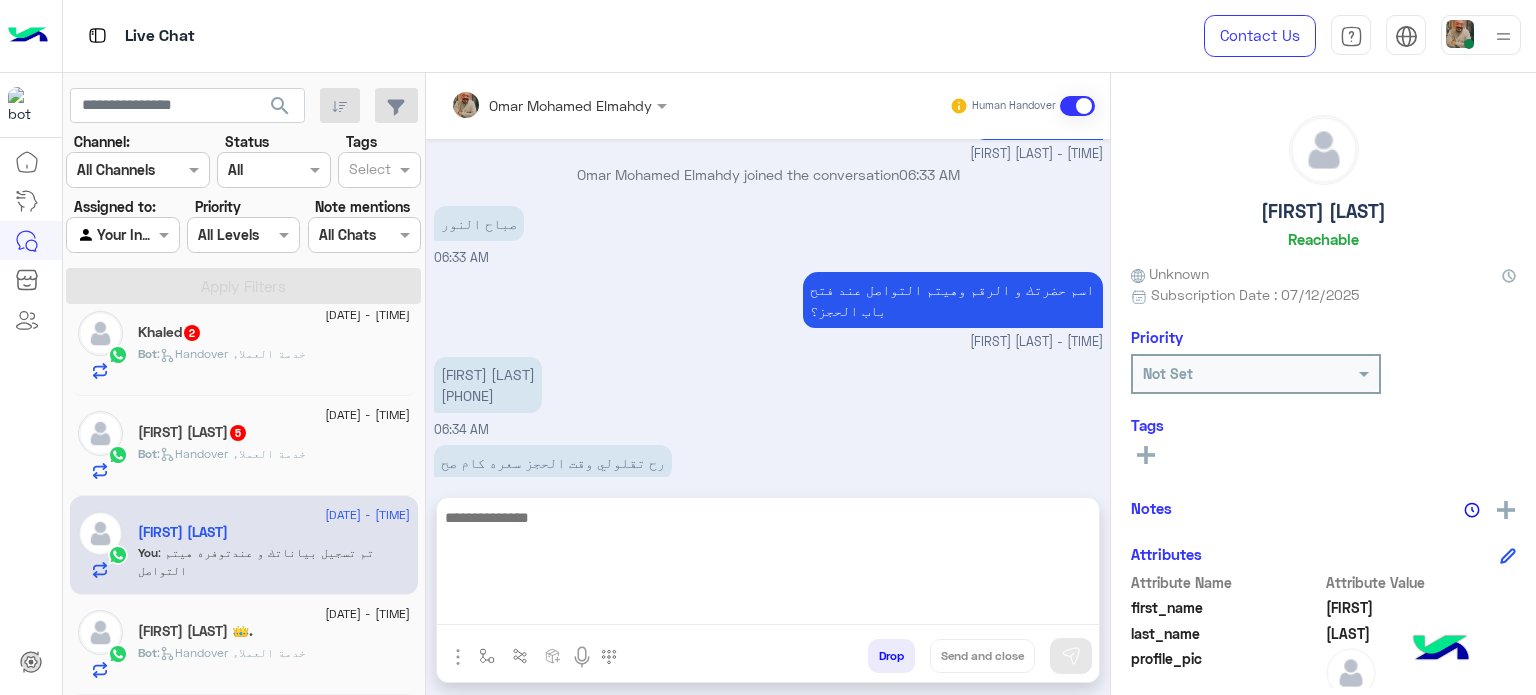 drag, startPoint x: 788, startPoint y: 623, endPoint x: 1040, endPoint y: 623, distance: 252 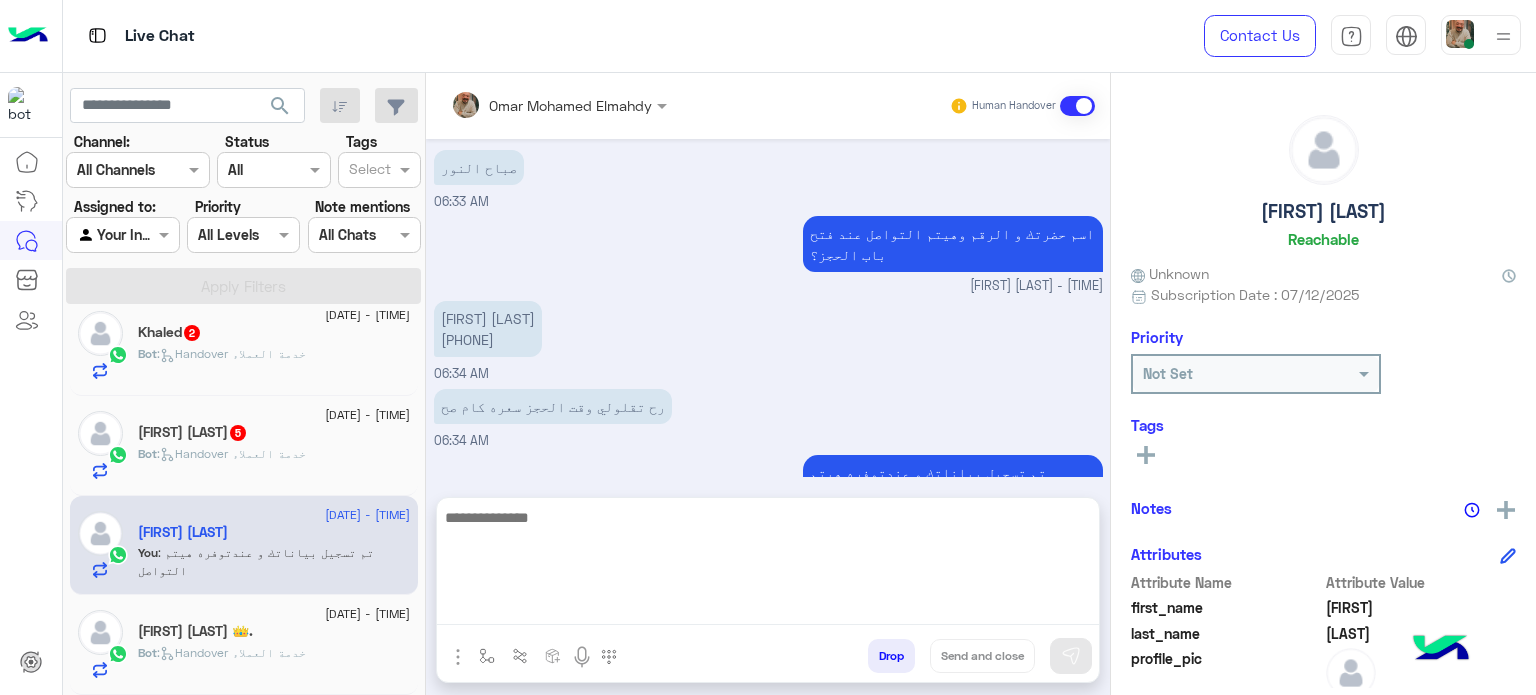 paste on "**********" 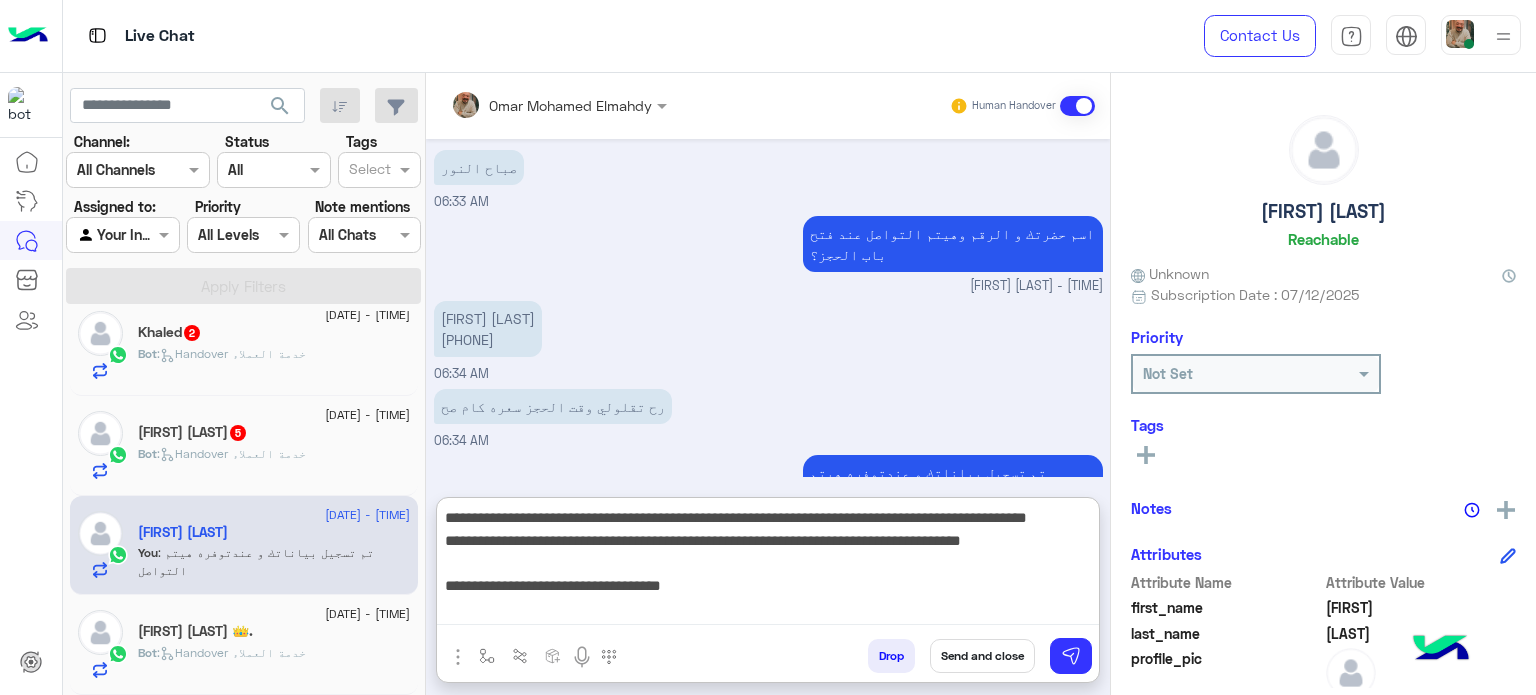scroll, scrollTop: 468, scrollLeft: 0, axis: vertical 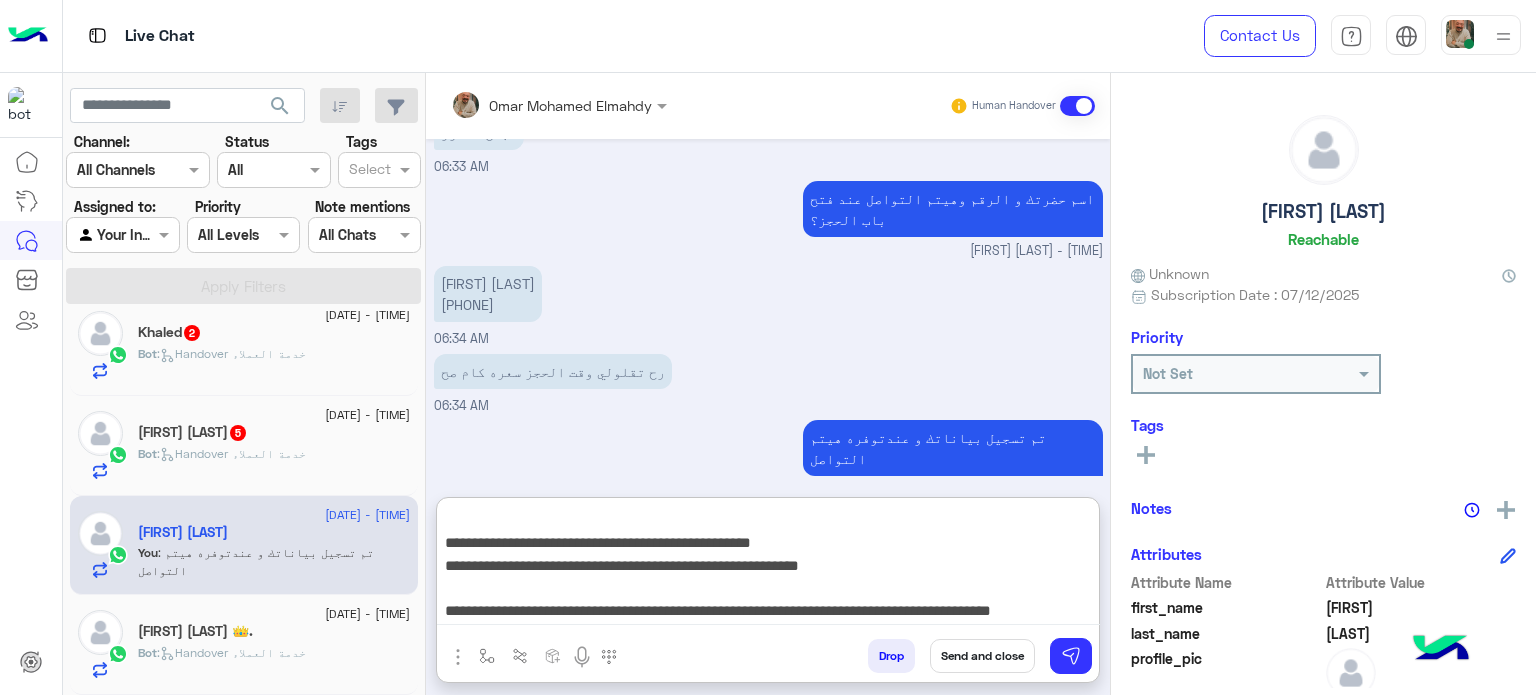 type on "**********" 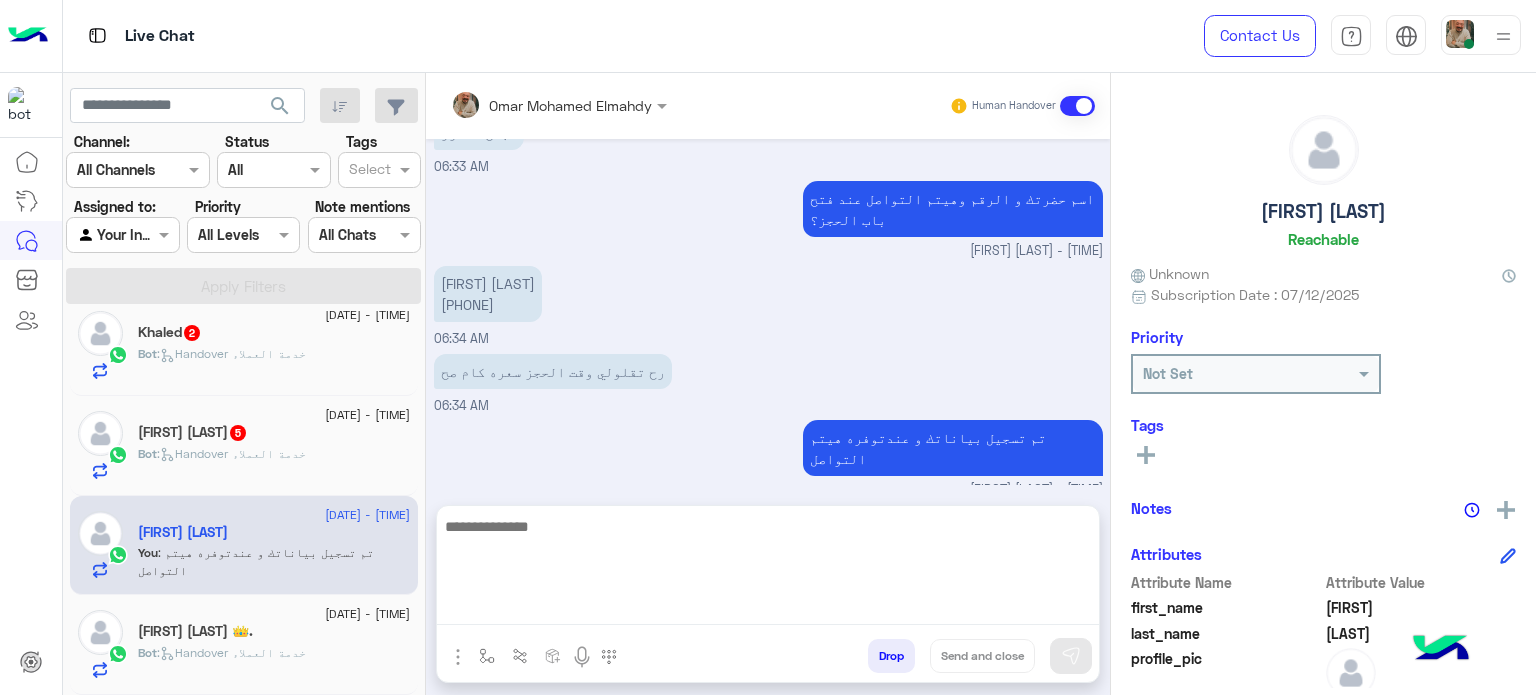 scroll, scrollTop: 819, scrollLeft: 0, axis: vertical 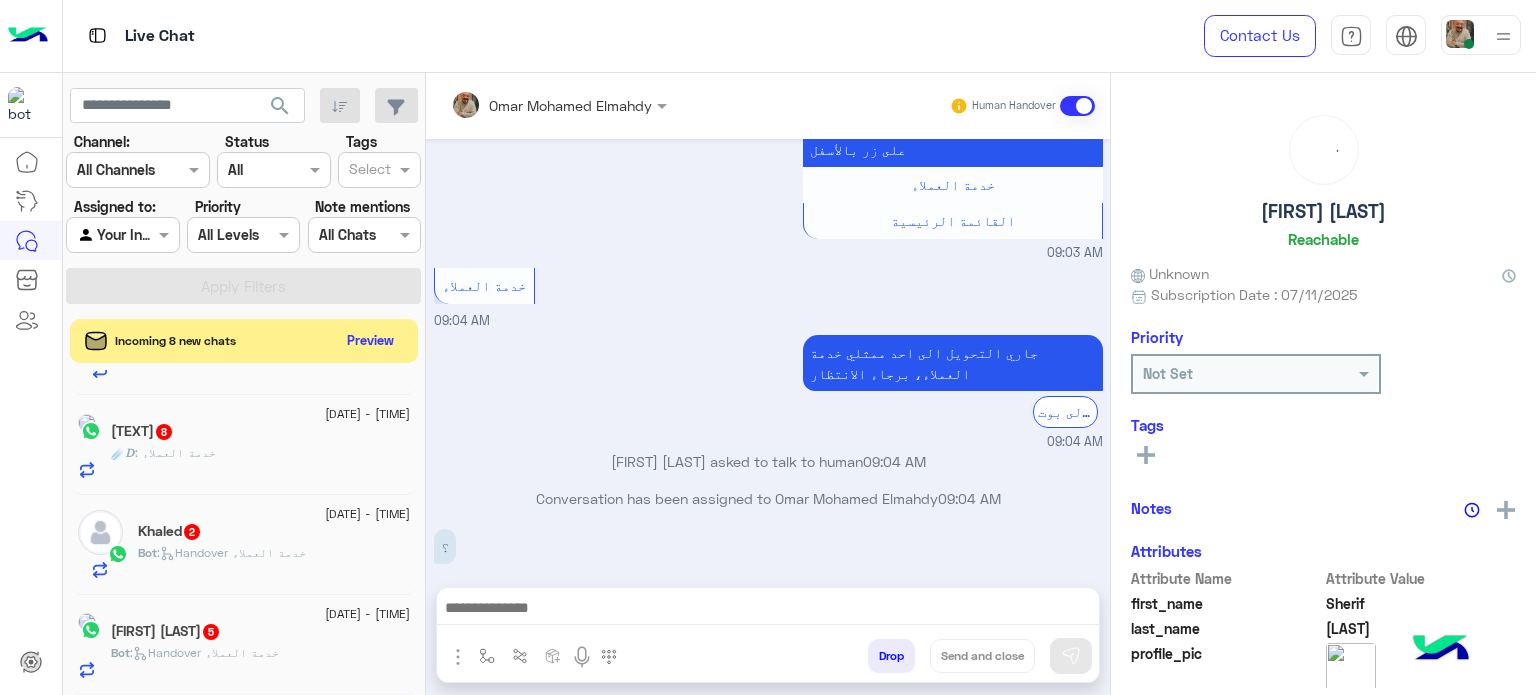 click at bounding box center (1481, 35) 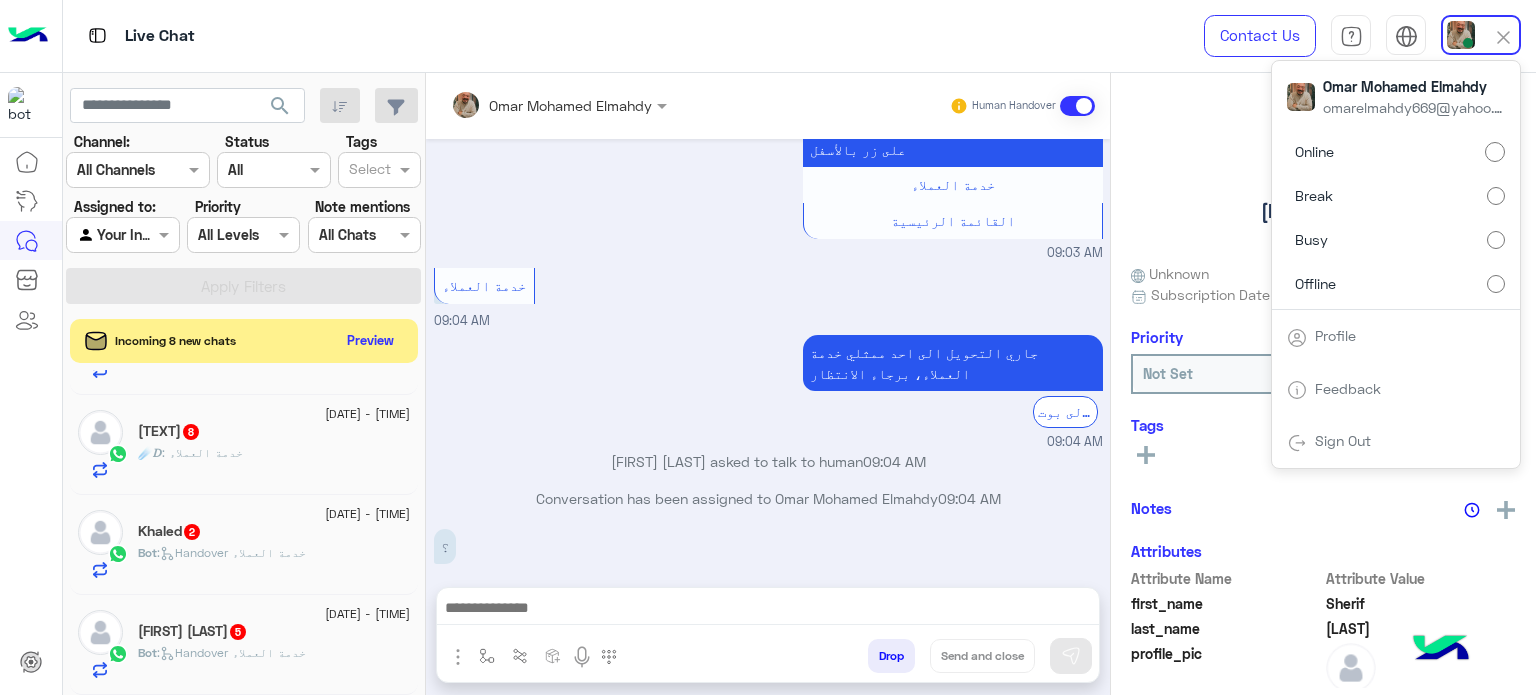 click on "Offline" at bounding box center [1396, 283] 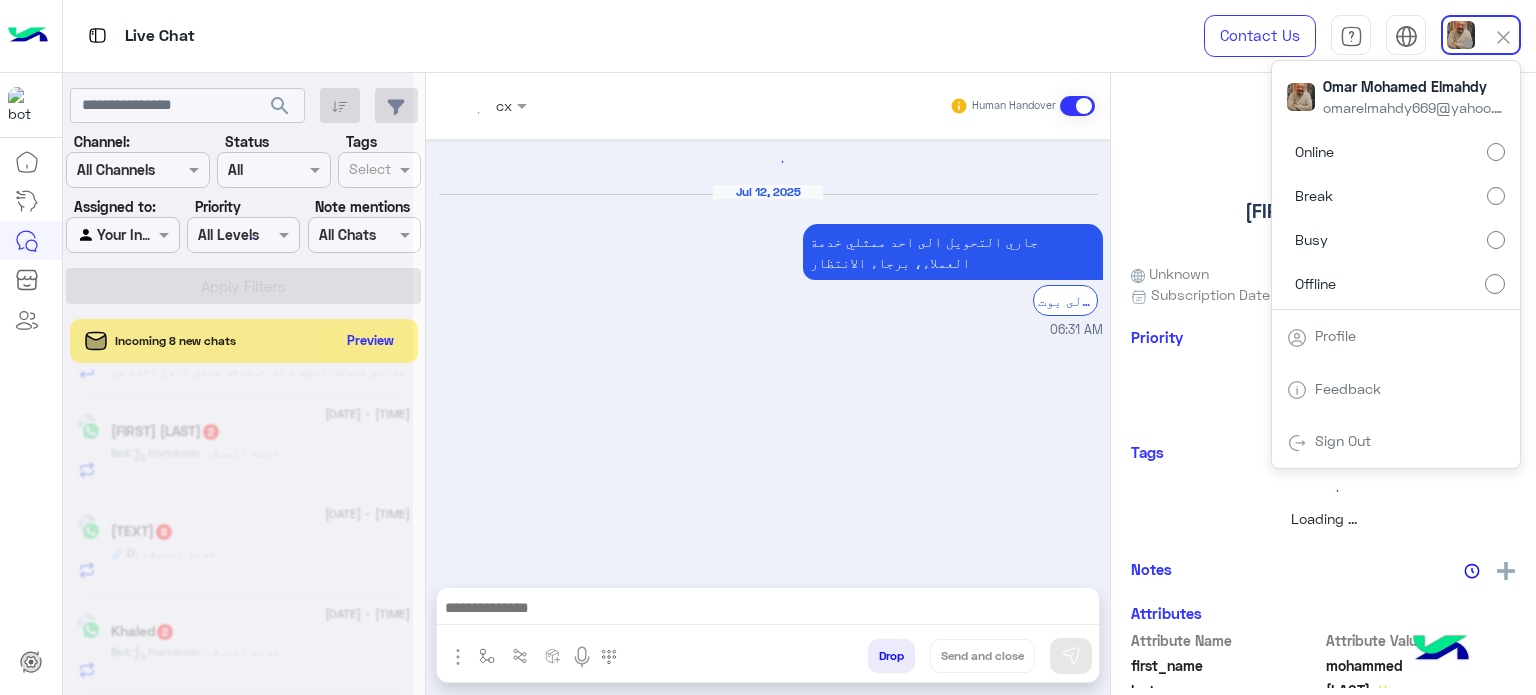 scroll, scrollTop: 282, scrollLeft: 0, axis: vertical 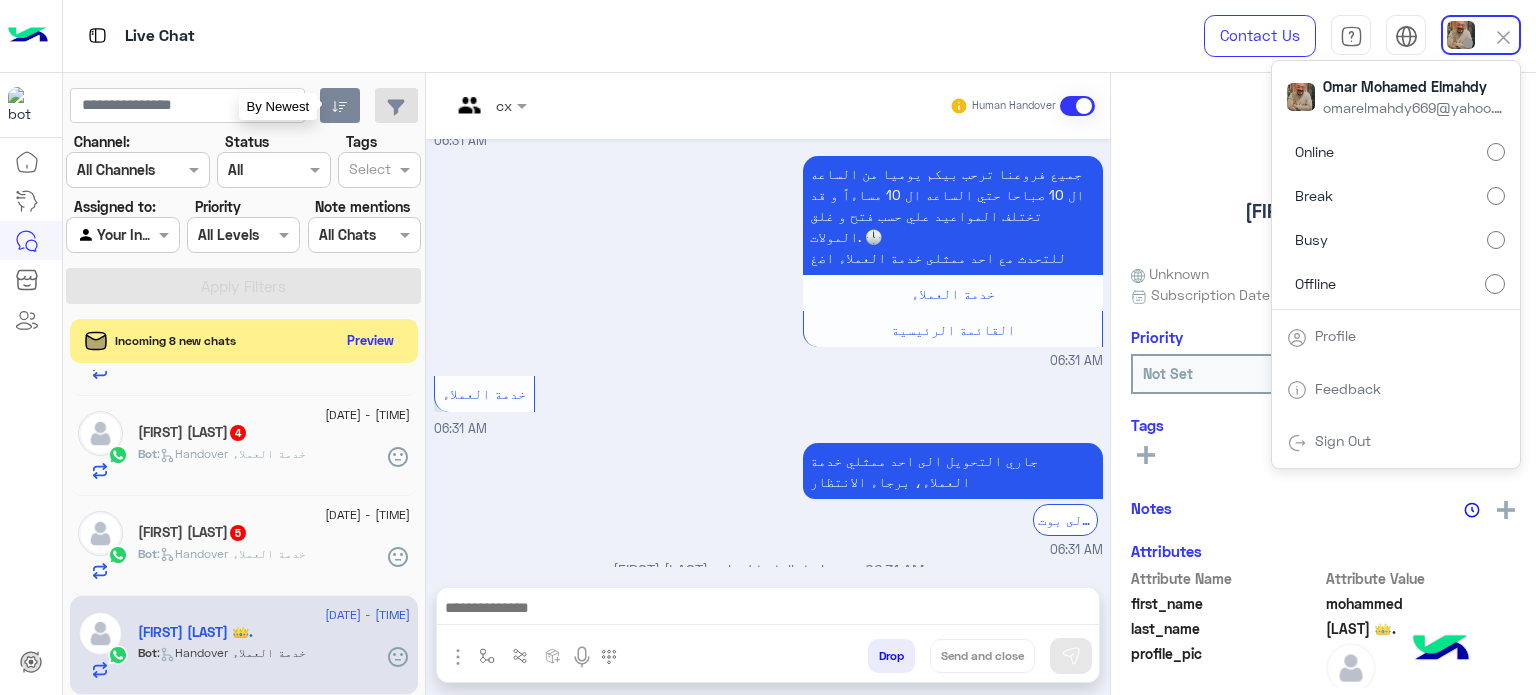 click 